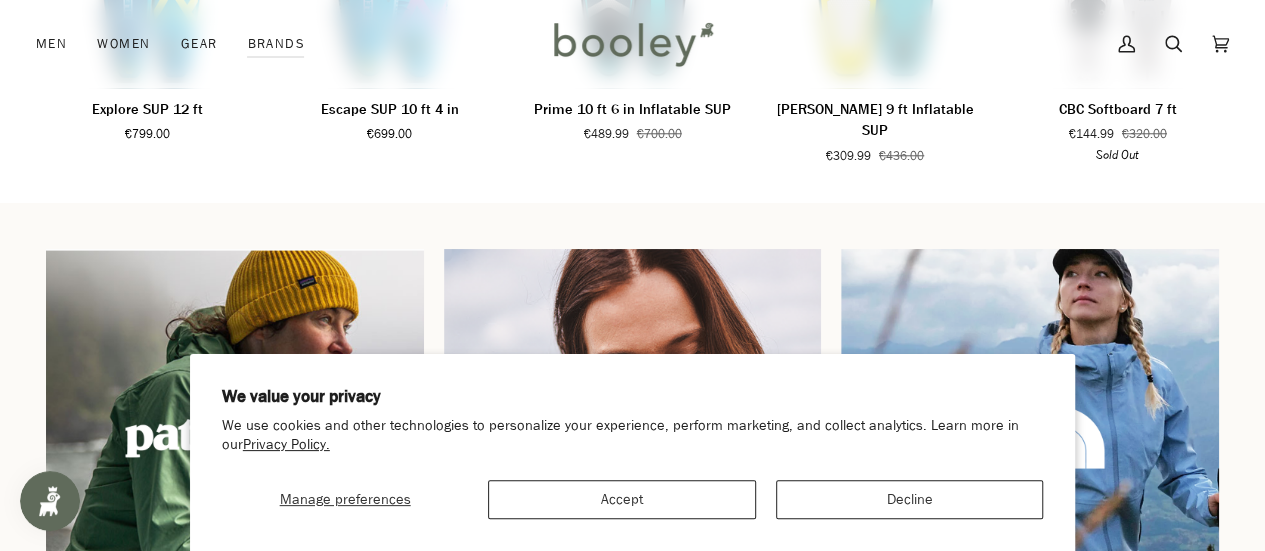 scroll, scrollTop: 1252, scrollLeft: 0, axis: vertical 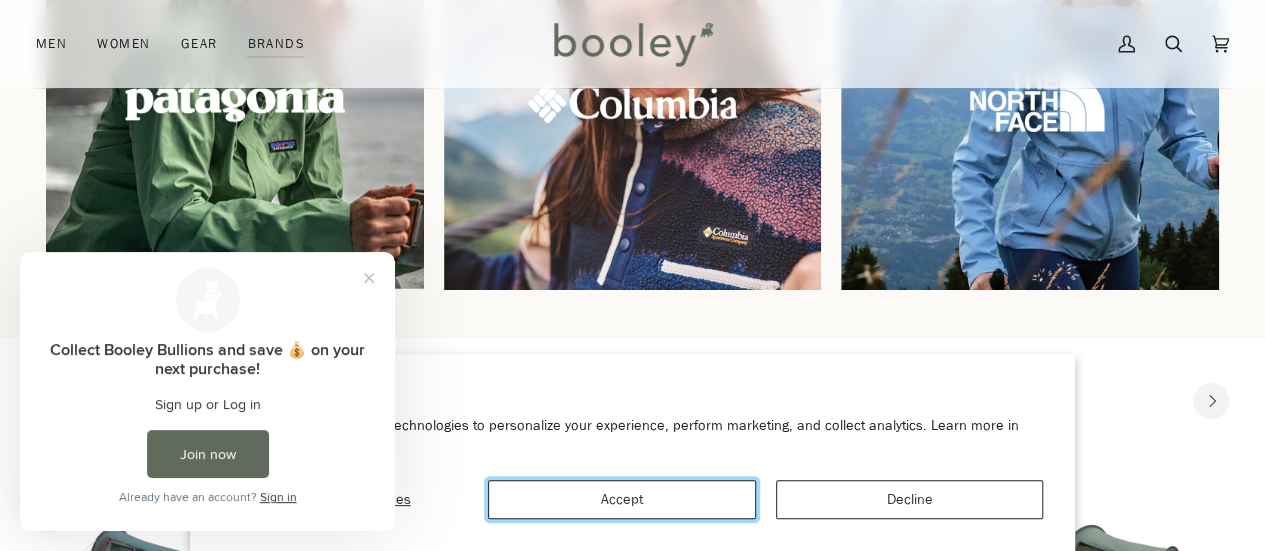 click on "Accept" at bounding box center (621, 499) 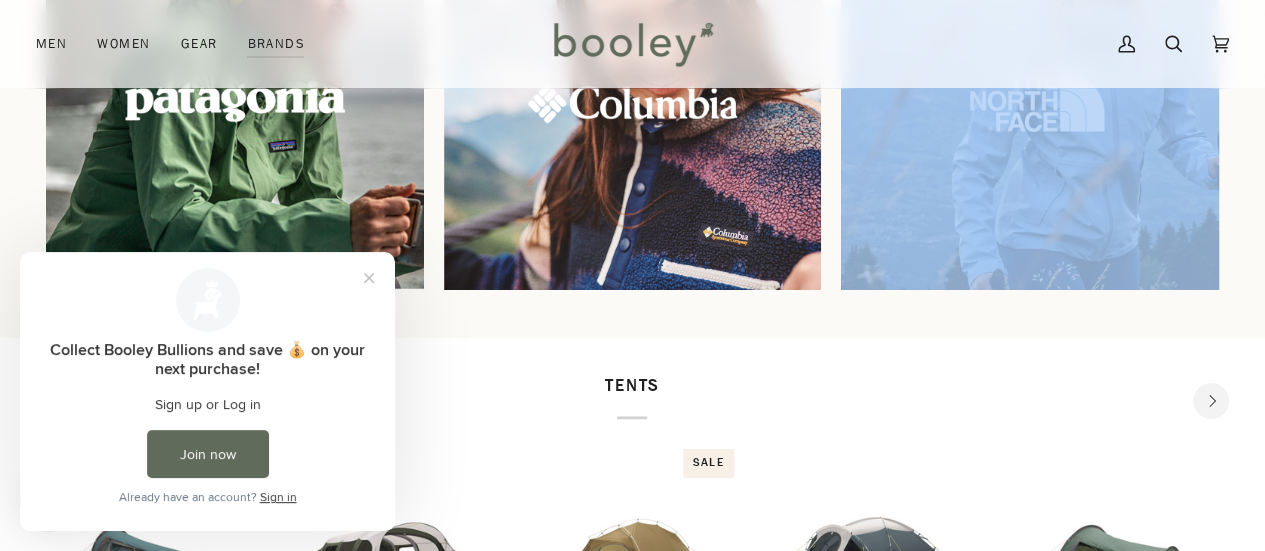 drag, startPoint x: 1262, startPoint y: 258, endPoint x: 1279, endPoint y: 312, distance: 56.61272 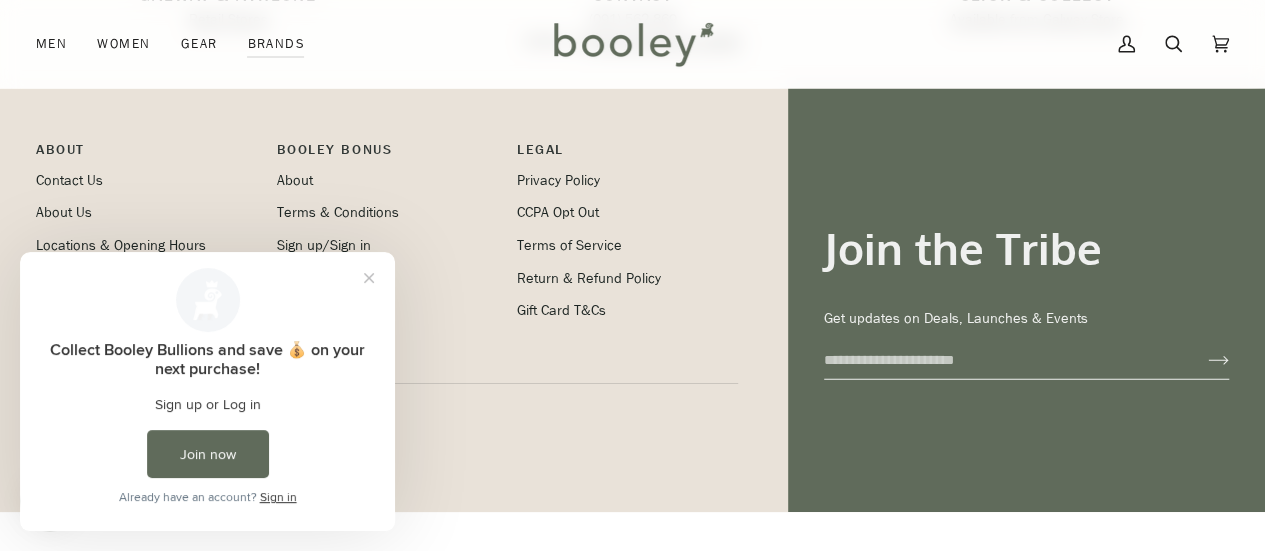 scroll, scrollTop: 2218, scrollLeft: 0, axis: vertical 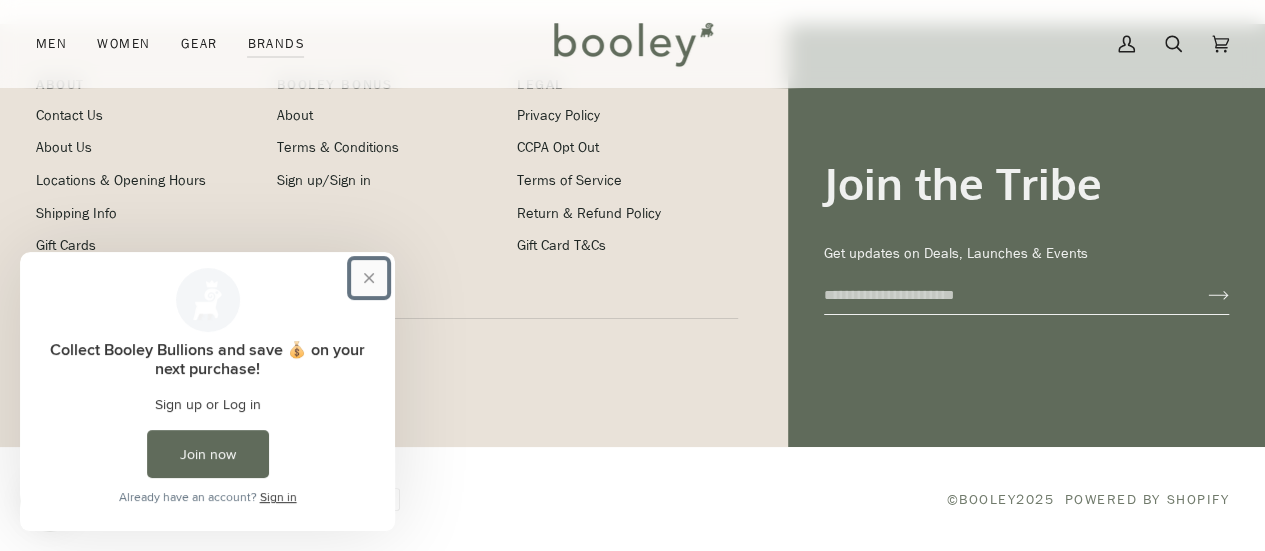 click at bounding box center [369, 278] 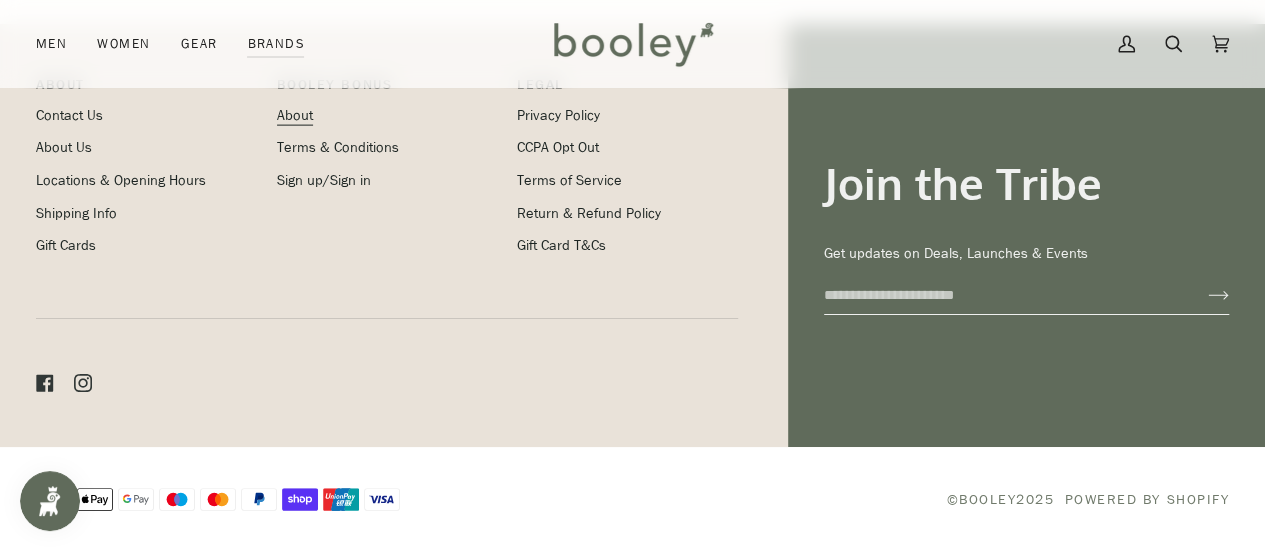 click on "About" at bounding box center (295, 115) 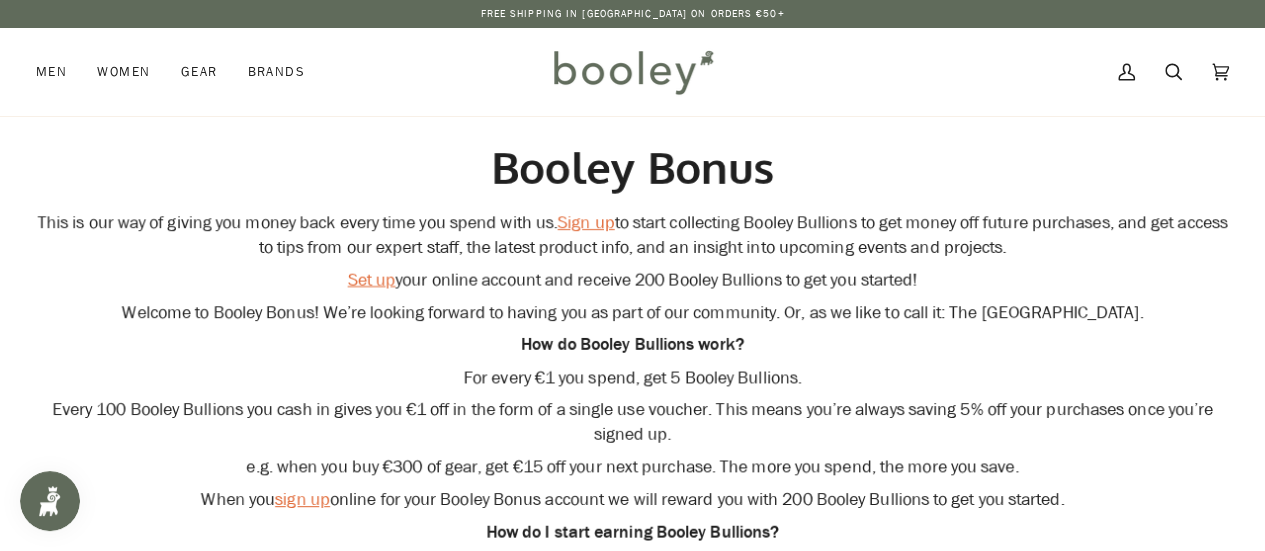 scroll, scrollTop: 0, scrollLeft: 0, axis: both 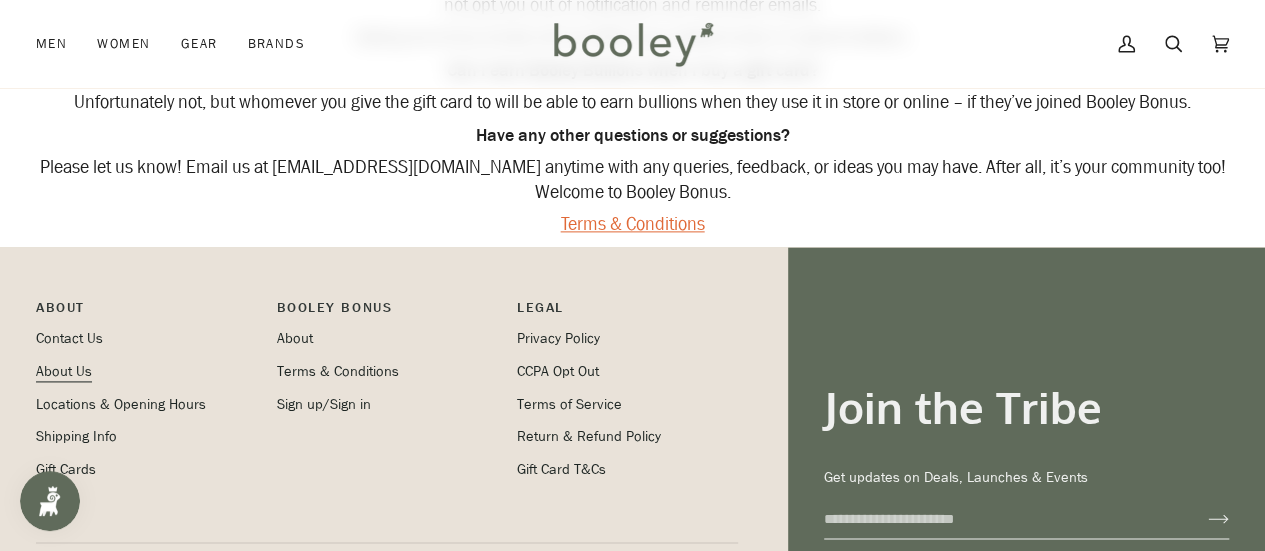 click on "About Us" at bounding box center (64, 371) 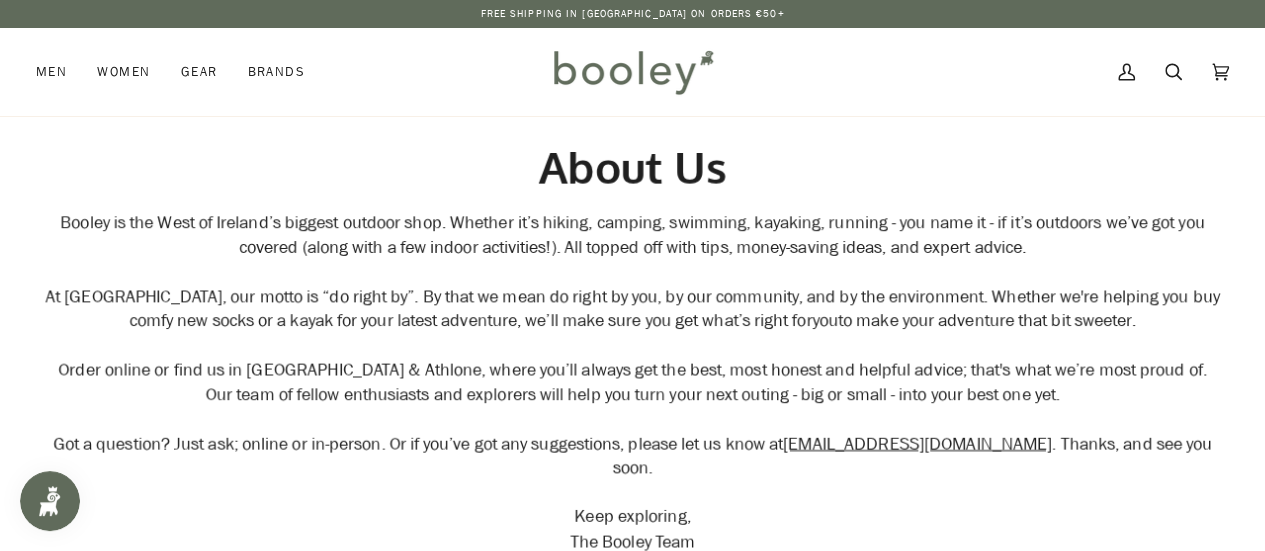 scroll, scrollTop: 0, scrollLeft: 0, axis: both 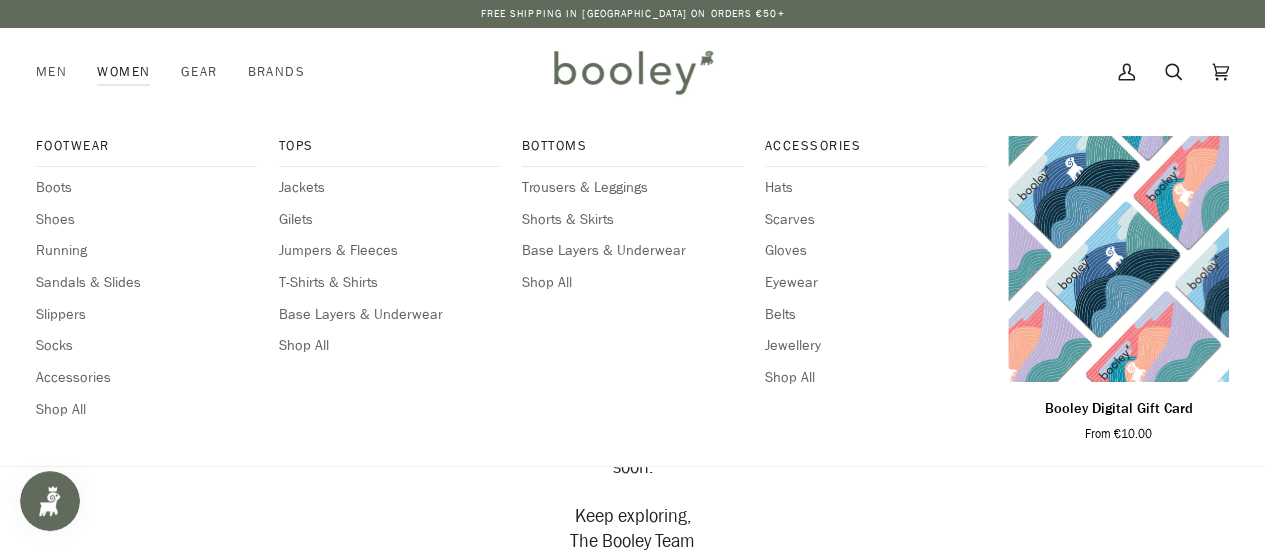 click on "Women" at bounding box center [123, 72] 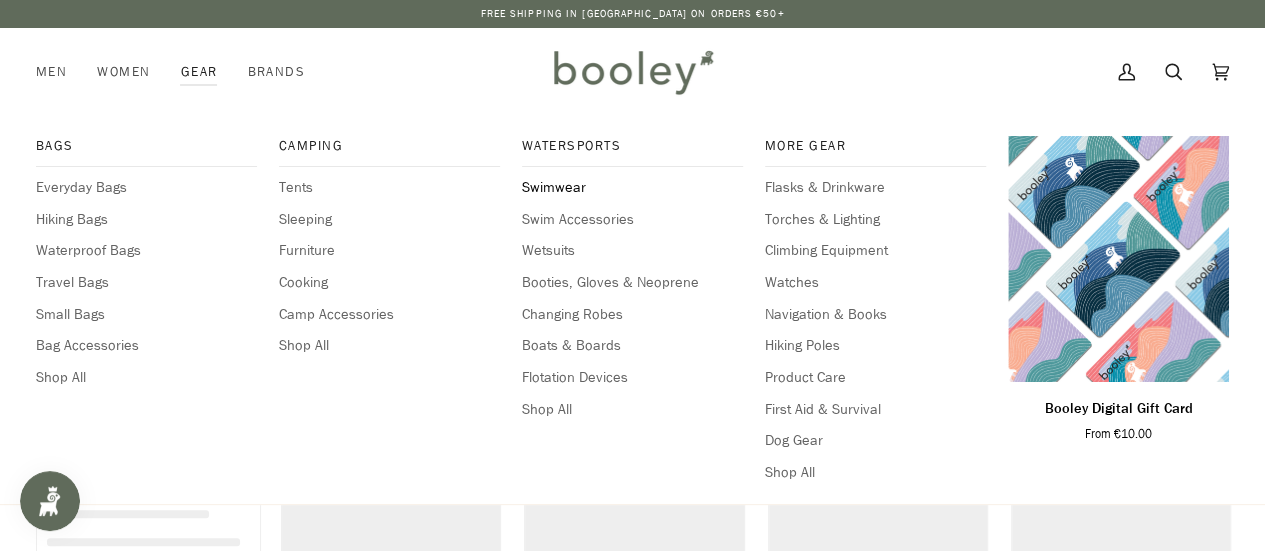 scroll, scrollTop: 0, scrollLeft: 0, axis: both 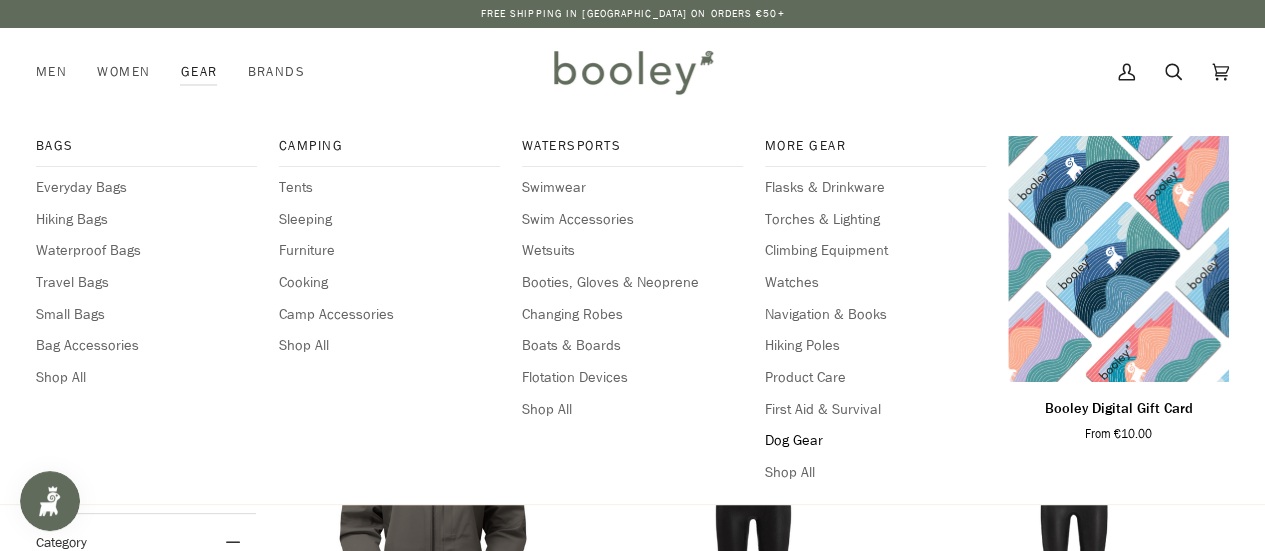 click on "Dog Gear" at bounding box center (875, 441) 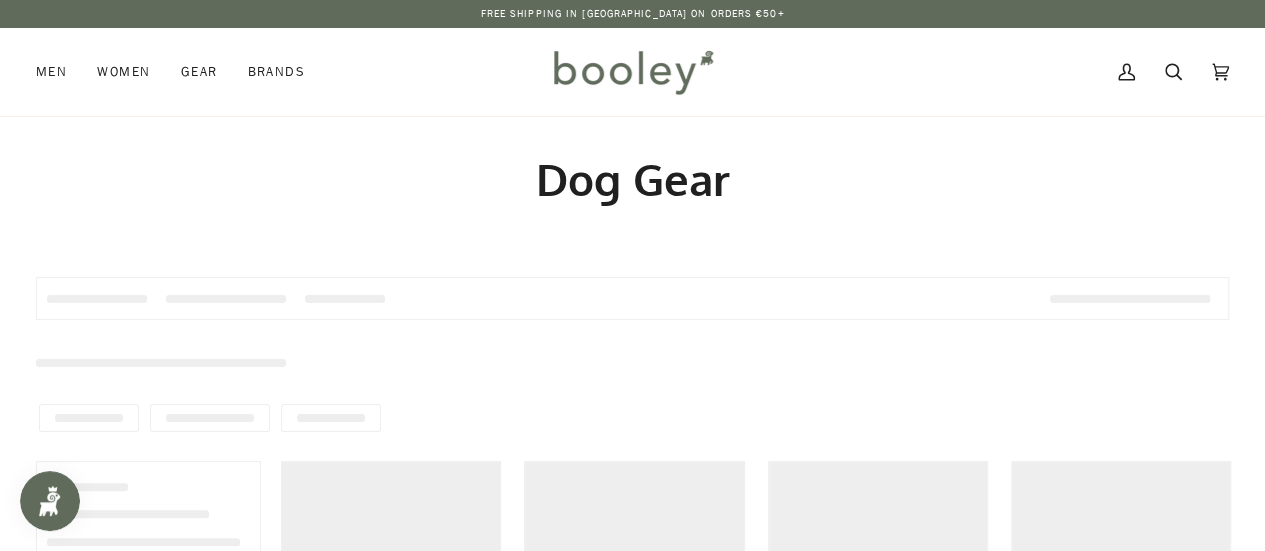 scroll, scrollTop: 0, scrollLeft: 0, axis: both 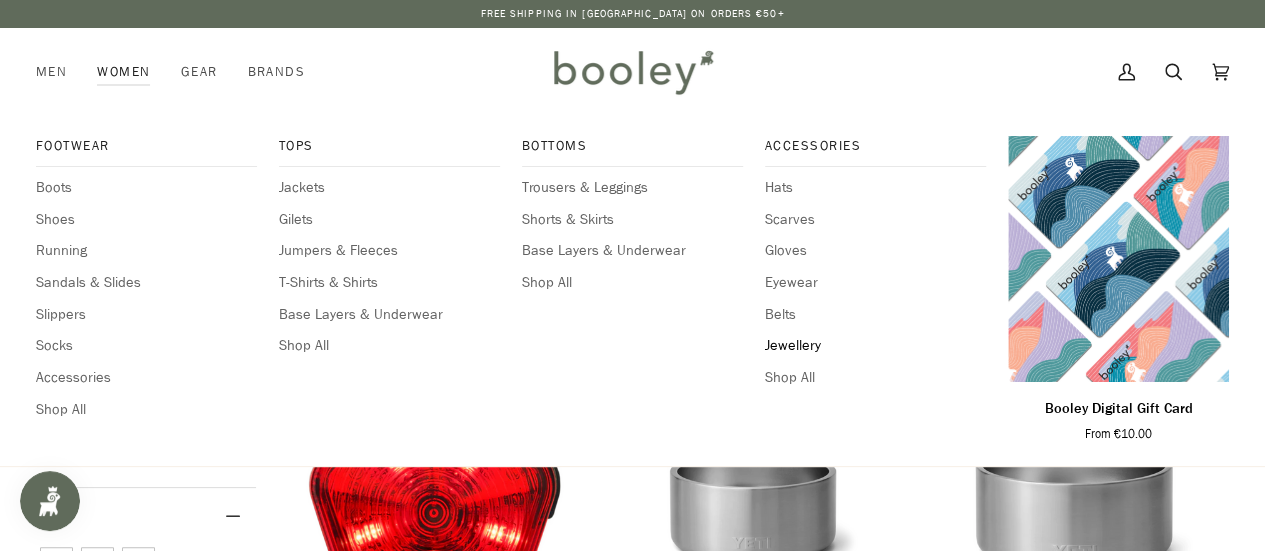 click on "Jewellery" at bounding box center [875, 346] 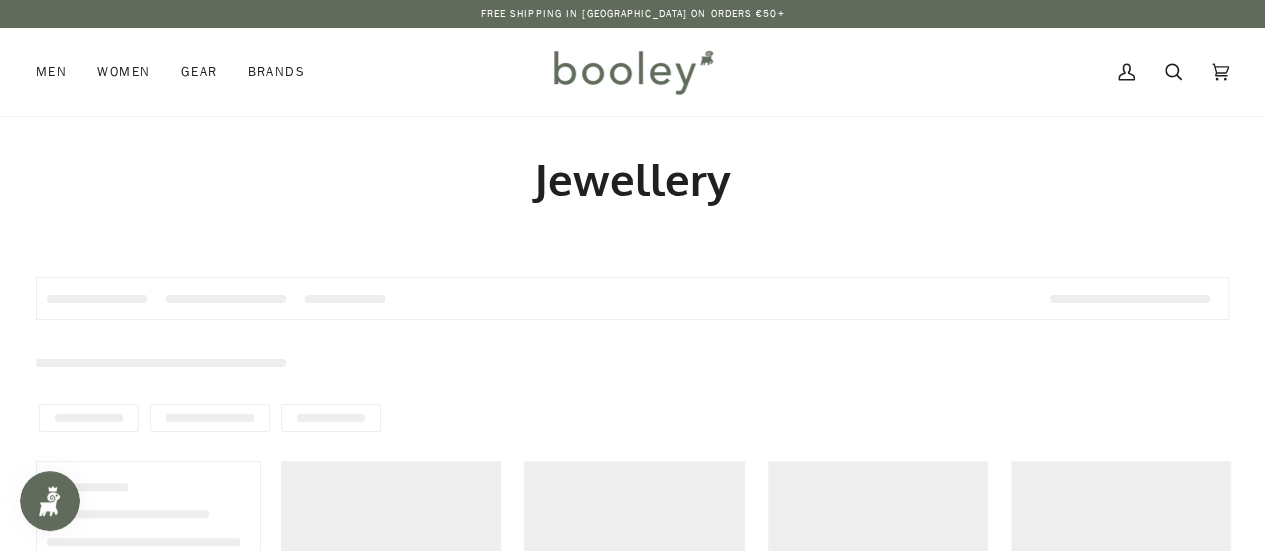 scroll, scrollTop: 0, scrollLeft: 0, axis: both 